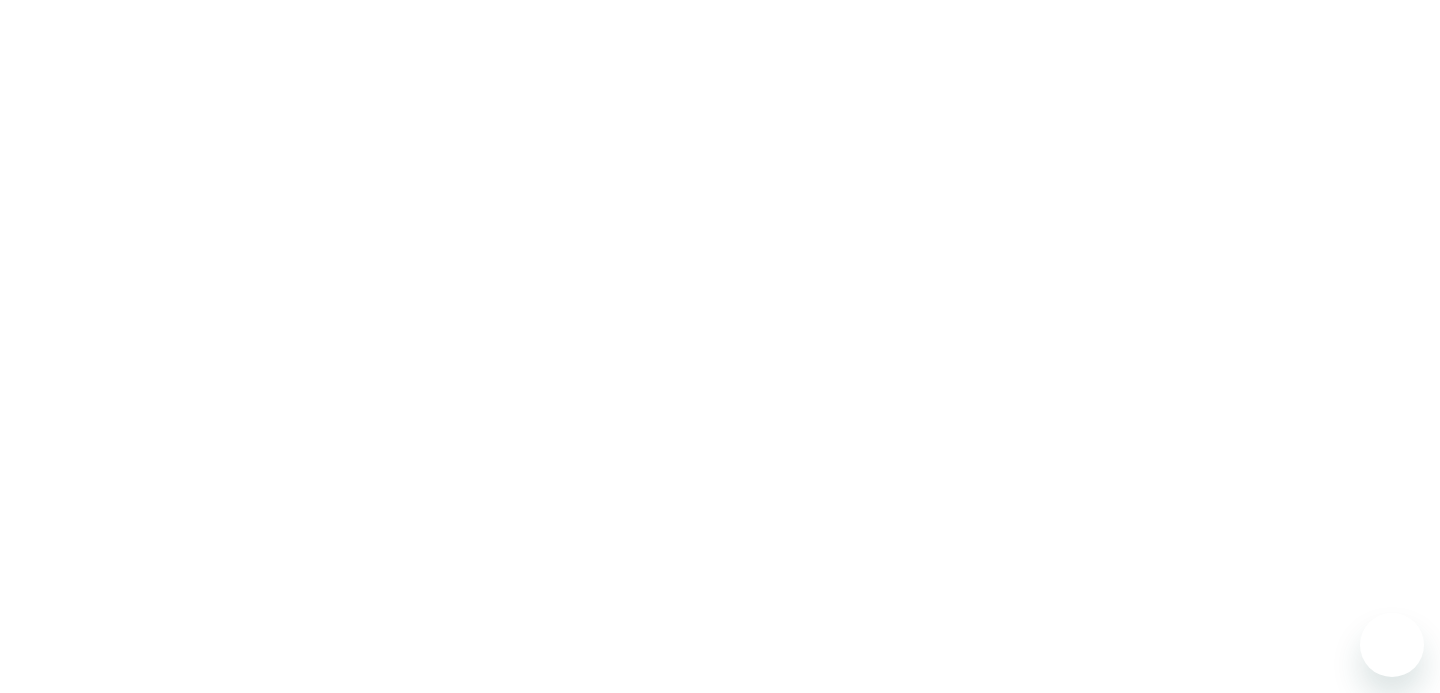 scroll, scrollTop: 0, scrollLeft: 0, axis: both 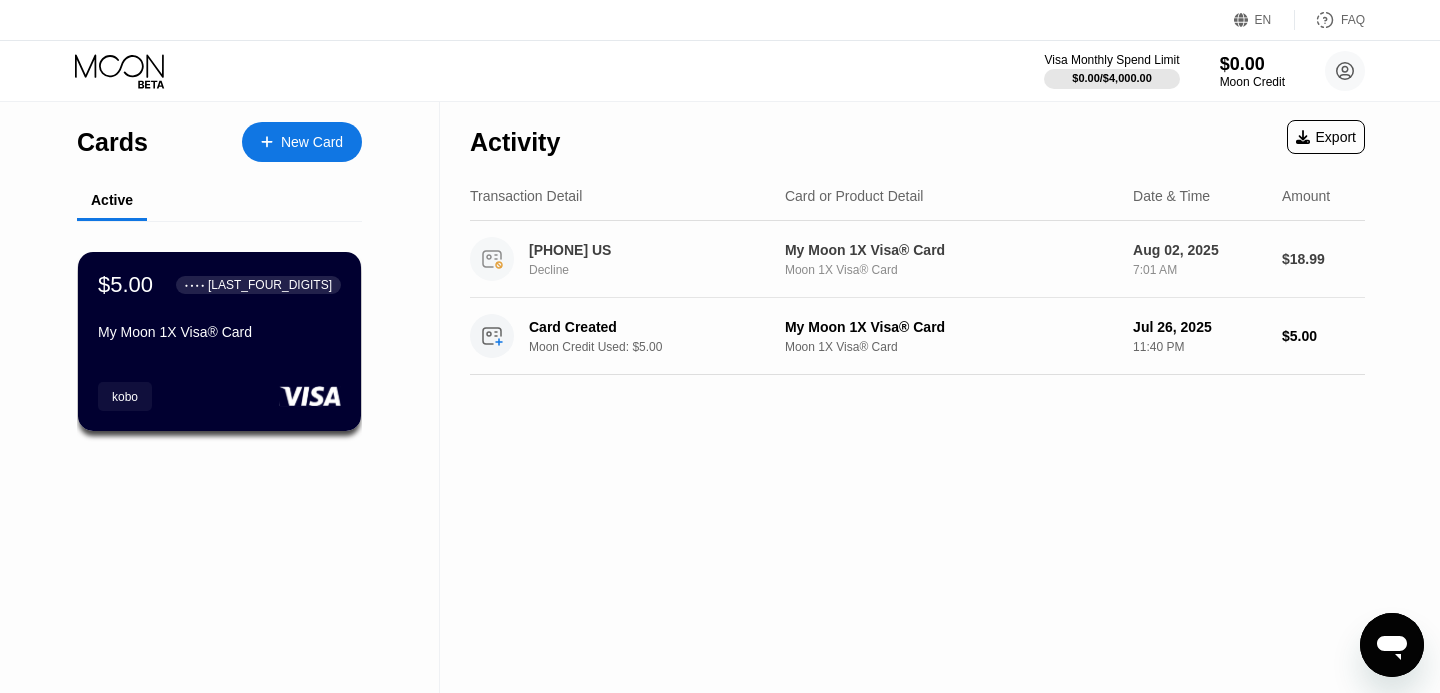 click on "[PHONE] US" at bounding box center (654, 250) 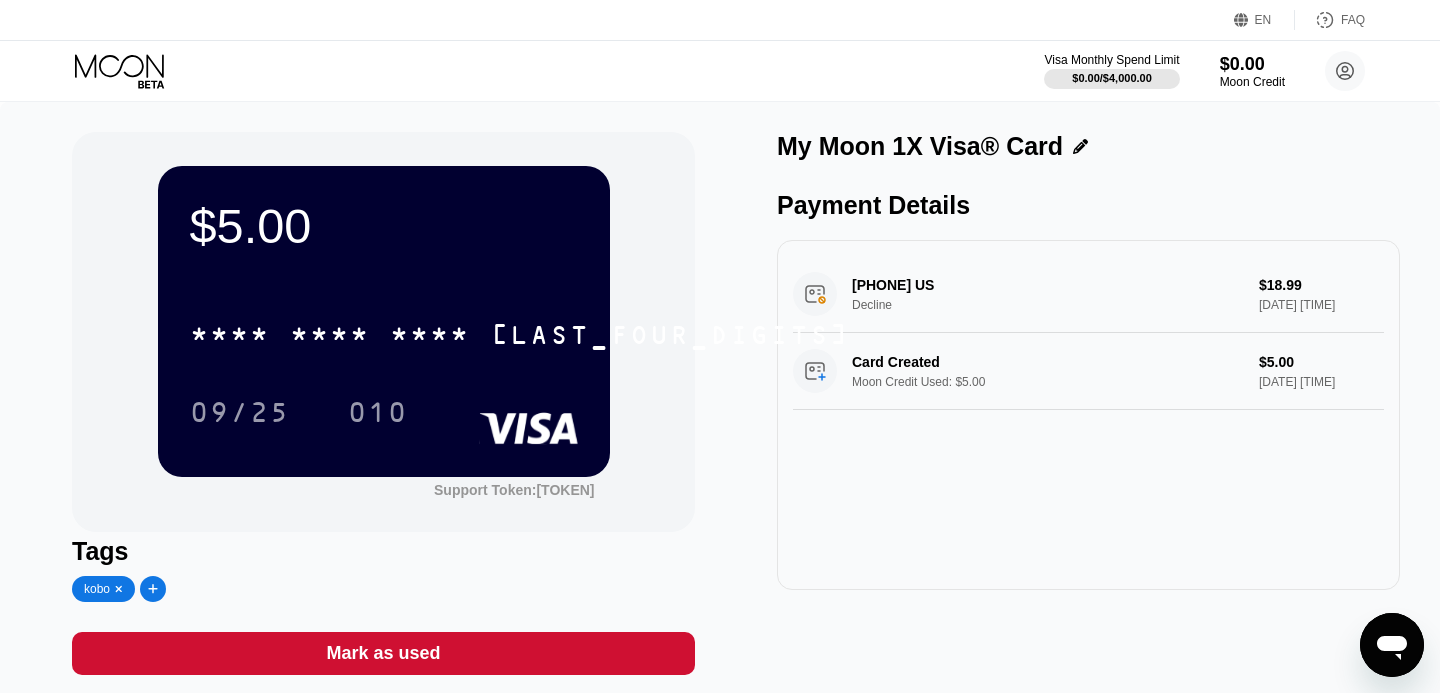 click on "[PHONE] US Decline $18.99 [DATE] [TIME]" at bounding box center [1088, 294] 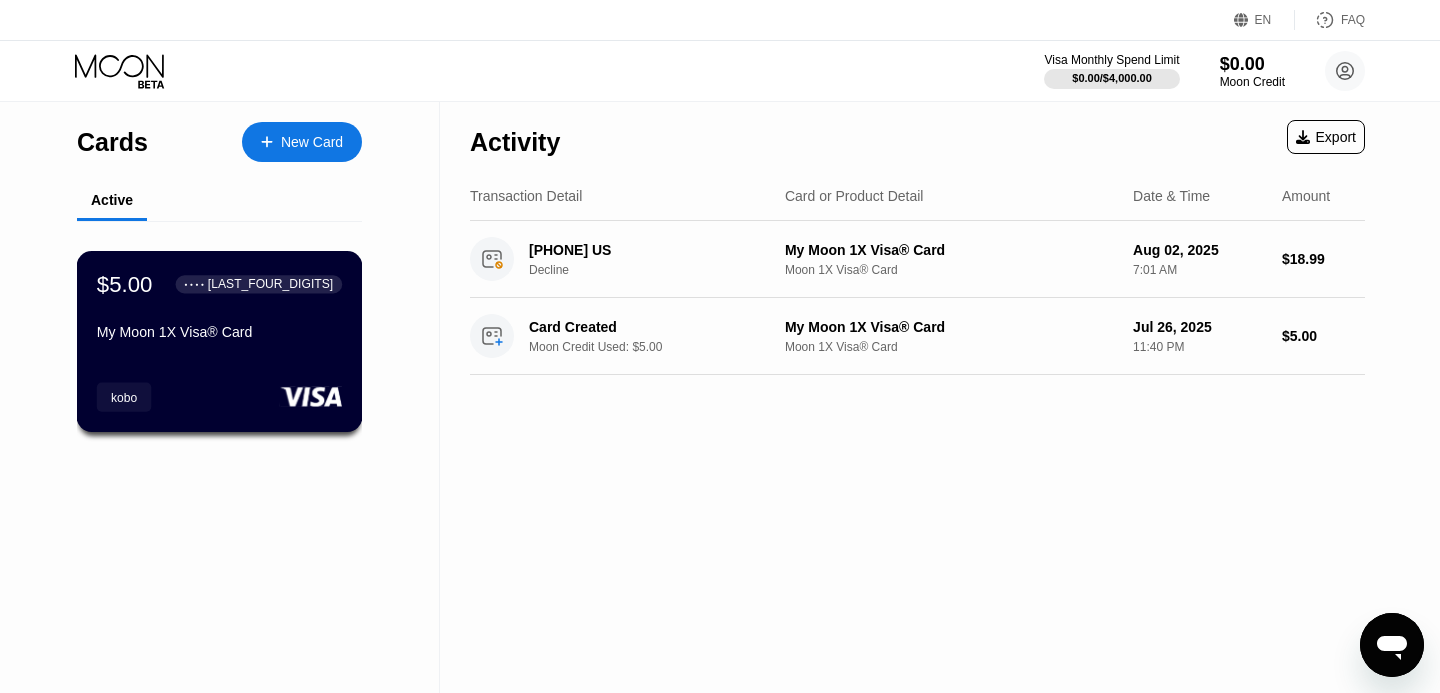 click on "My Moon 1X Visa® Card" at bounding box center (219, 332) 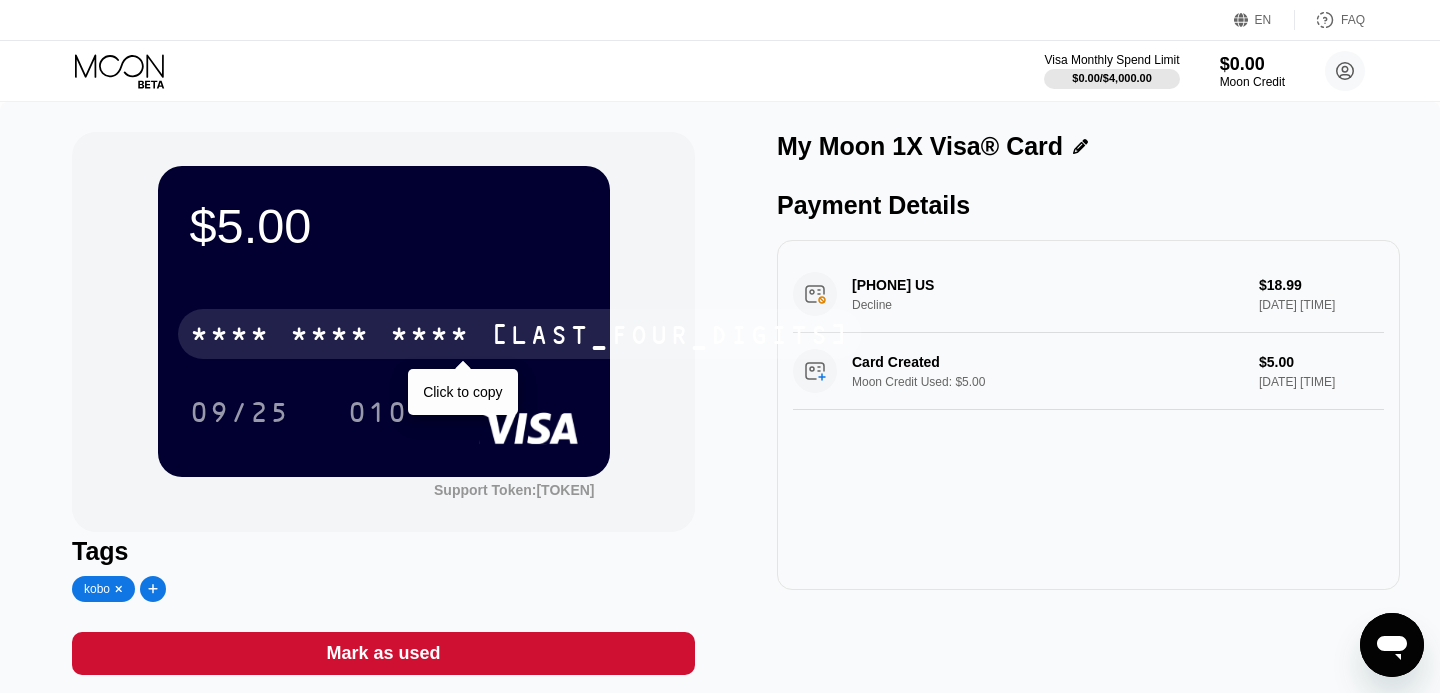 click on "* * * *" at bounding box center (430, 337) 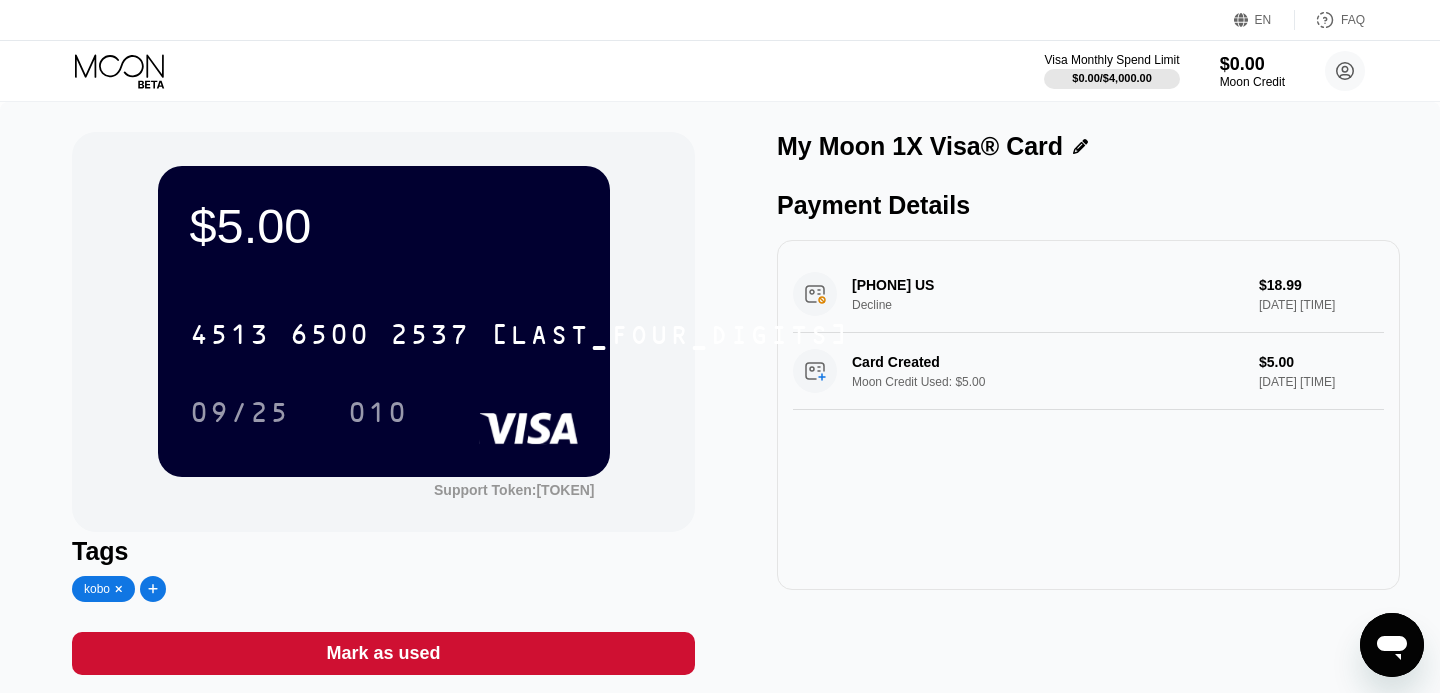 click on "My Moon 1X Visa® Card" at bounding box center [920, 146] 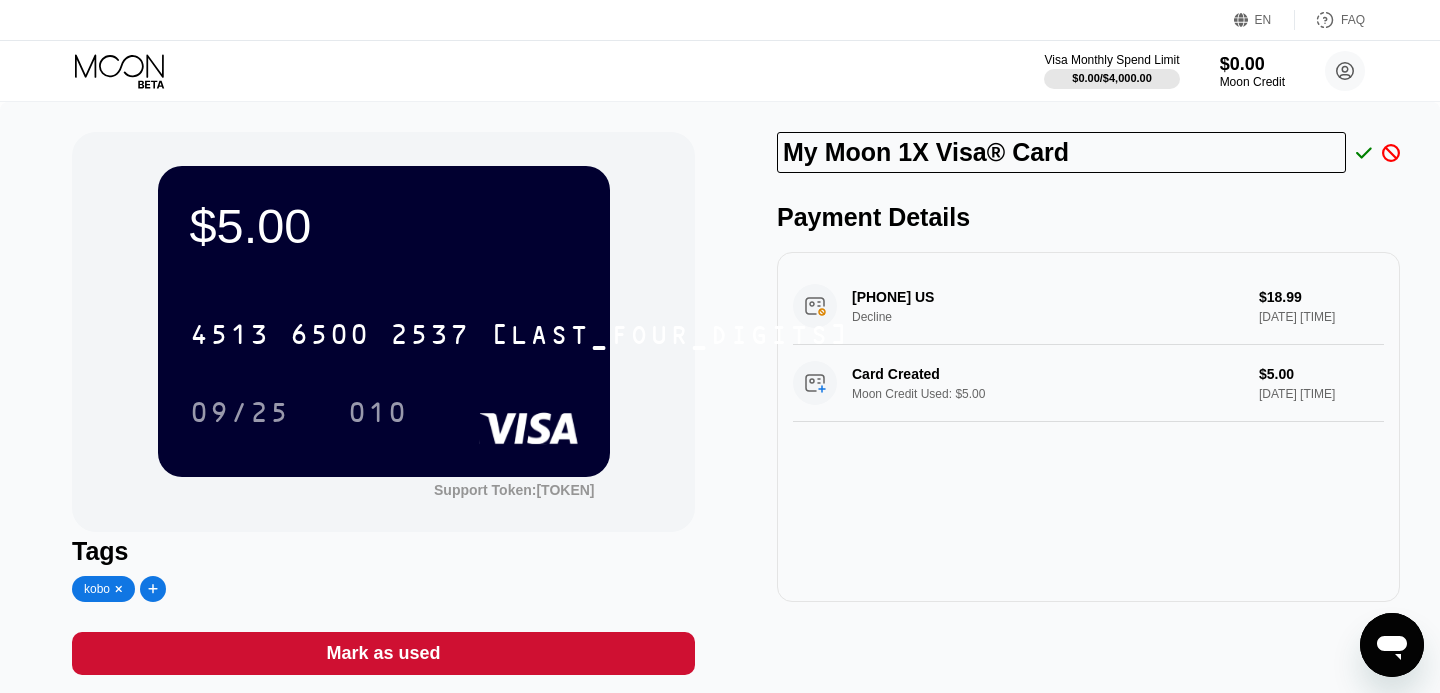click on "My Moon 1X Visa® Card" at bounding box center [1061, 152] 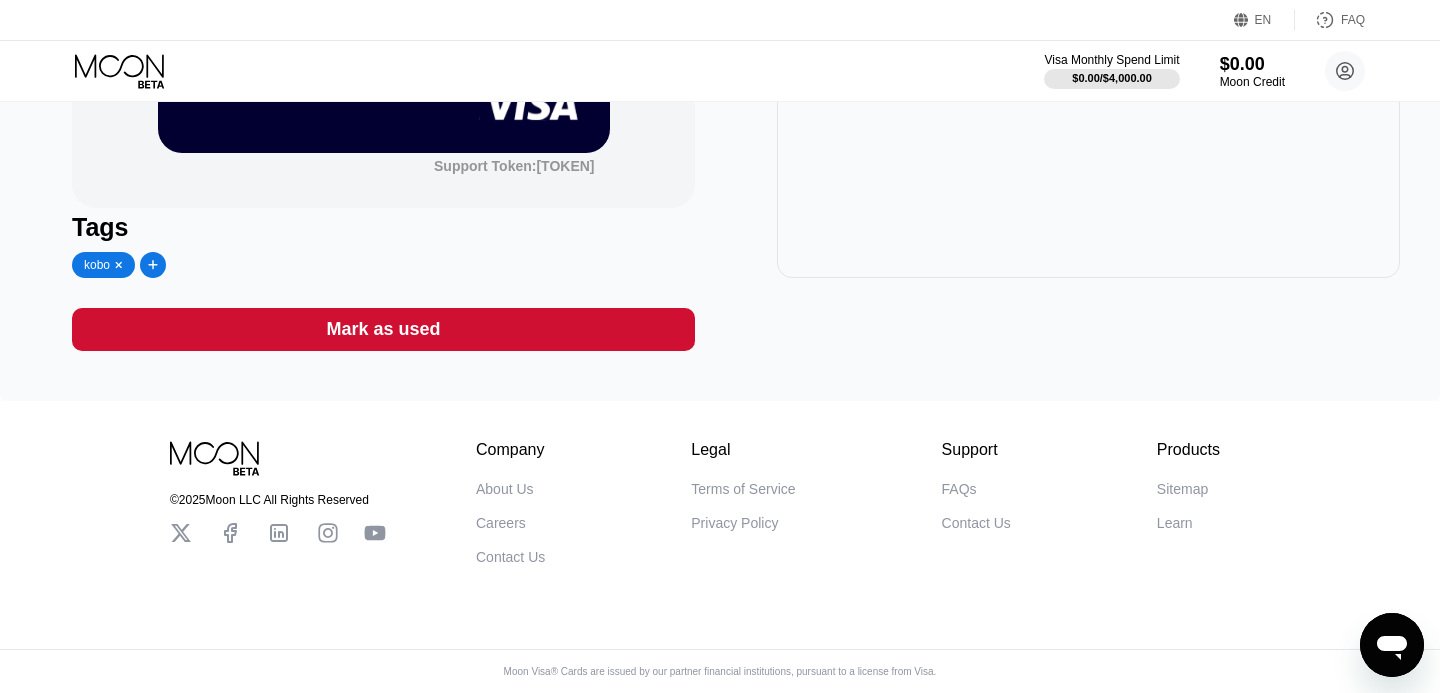 scroll, scrollTop: 0, scrollLeft: 0, axis: both 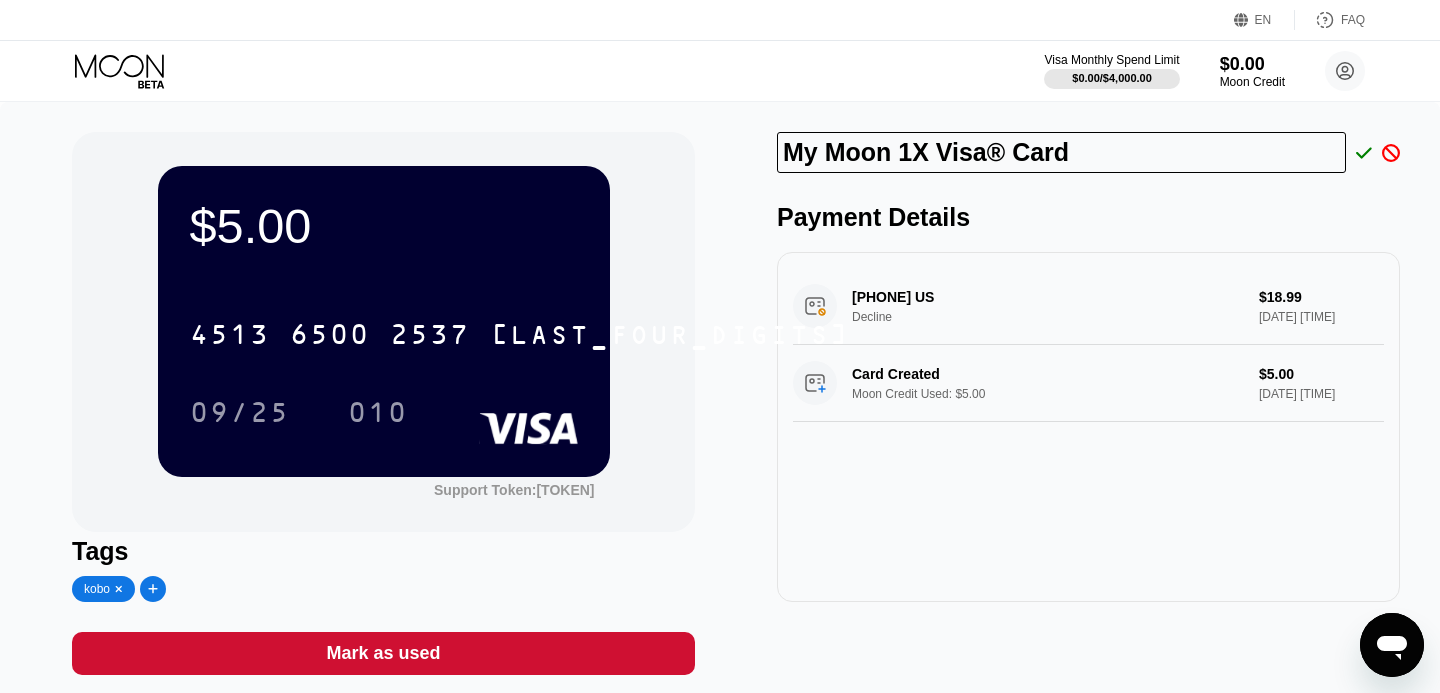 click on "$5.00" at bounding box center (384, 226) 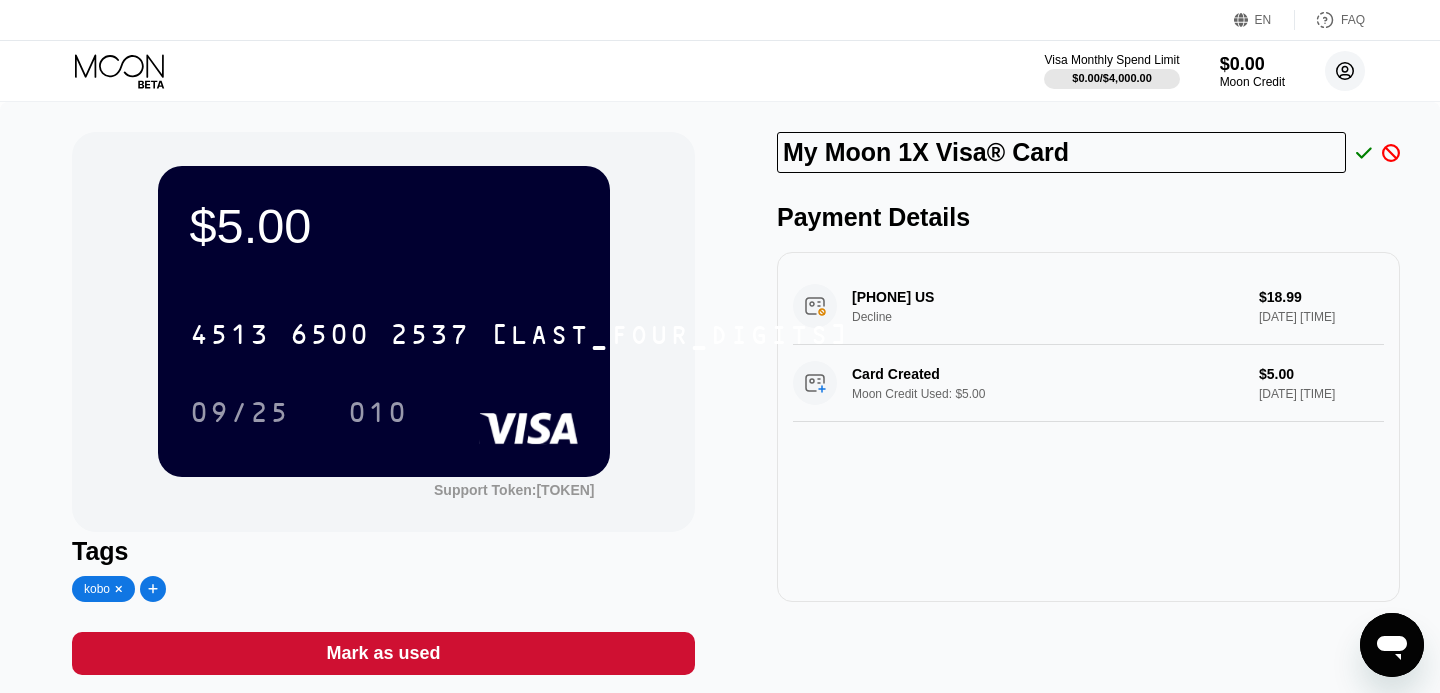 click 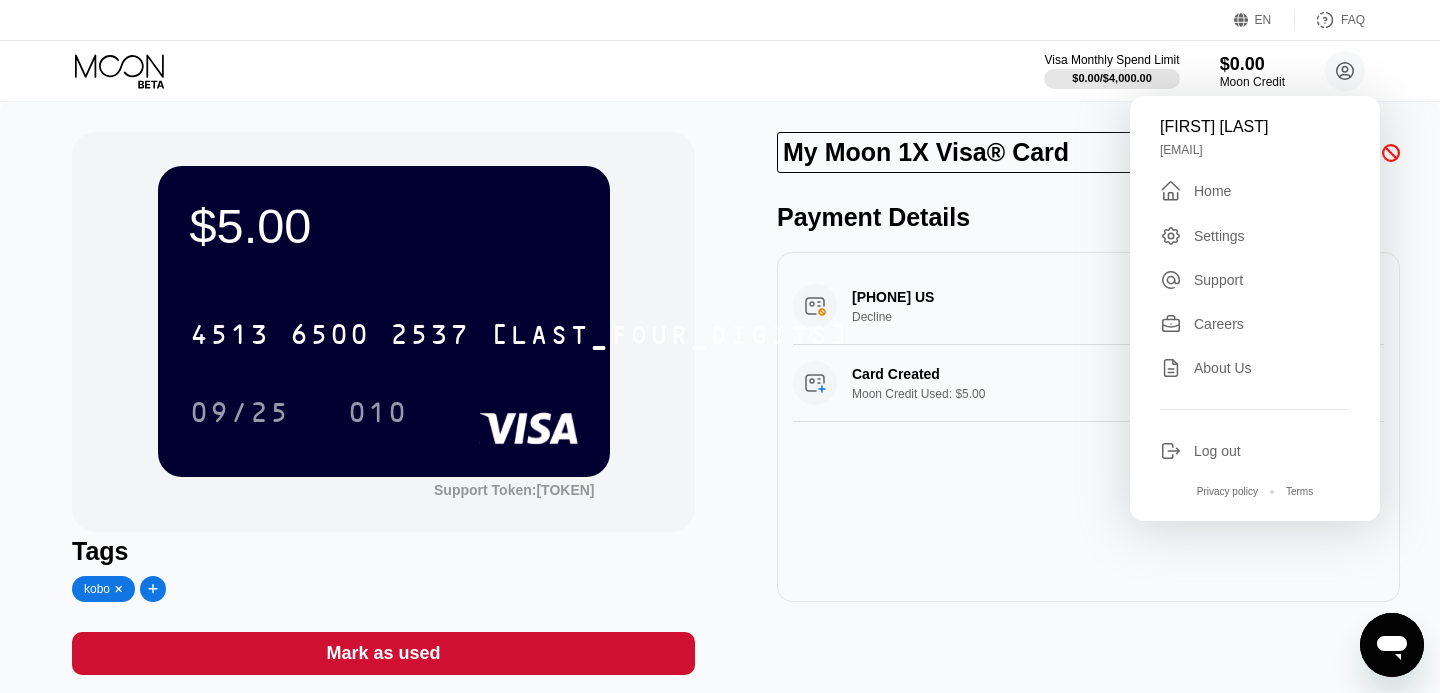 click on "$5.00 [CARD_NUMBER] [DATE] [TOKEN] Tags kobo Mark as used My Moon 1X Visa® Card Payment Details [PHONE] US Decline $18.99 [DATE] [TIME] Card Created Moon Credit Used: $5.00 $5.00 [DATE] [TIME]" at bounding box center [720, 413] 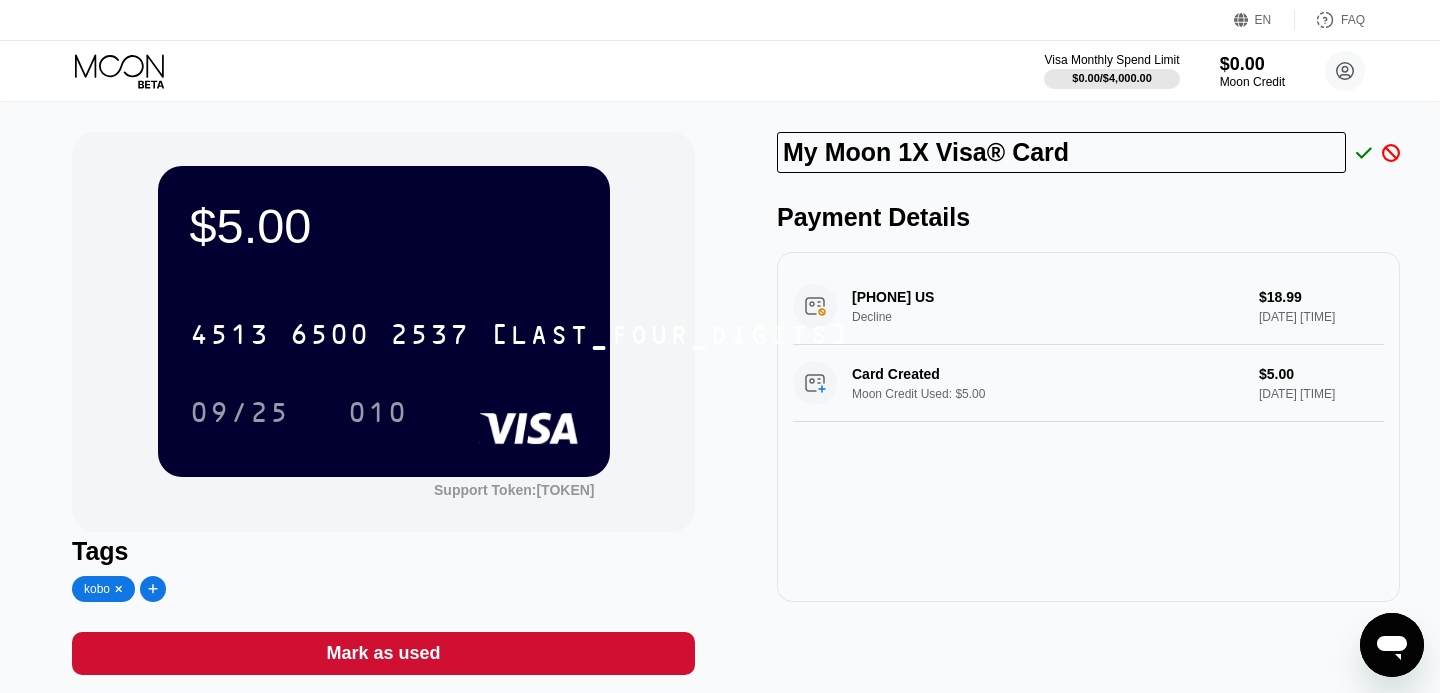 click 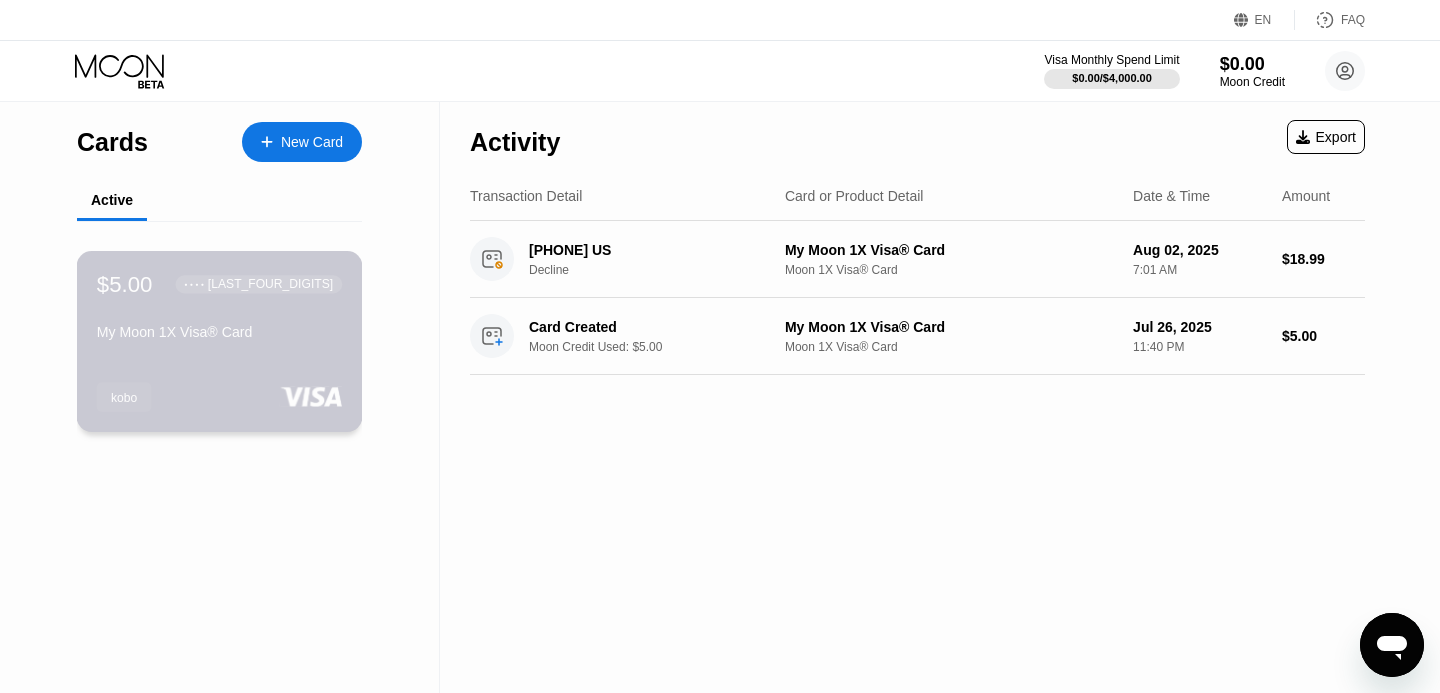 click on "$5.00 ● ● ● ● [LAST_FOUR_DIGITS]" at bounding box center (219, 284) 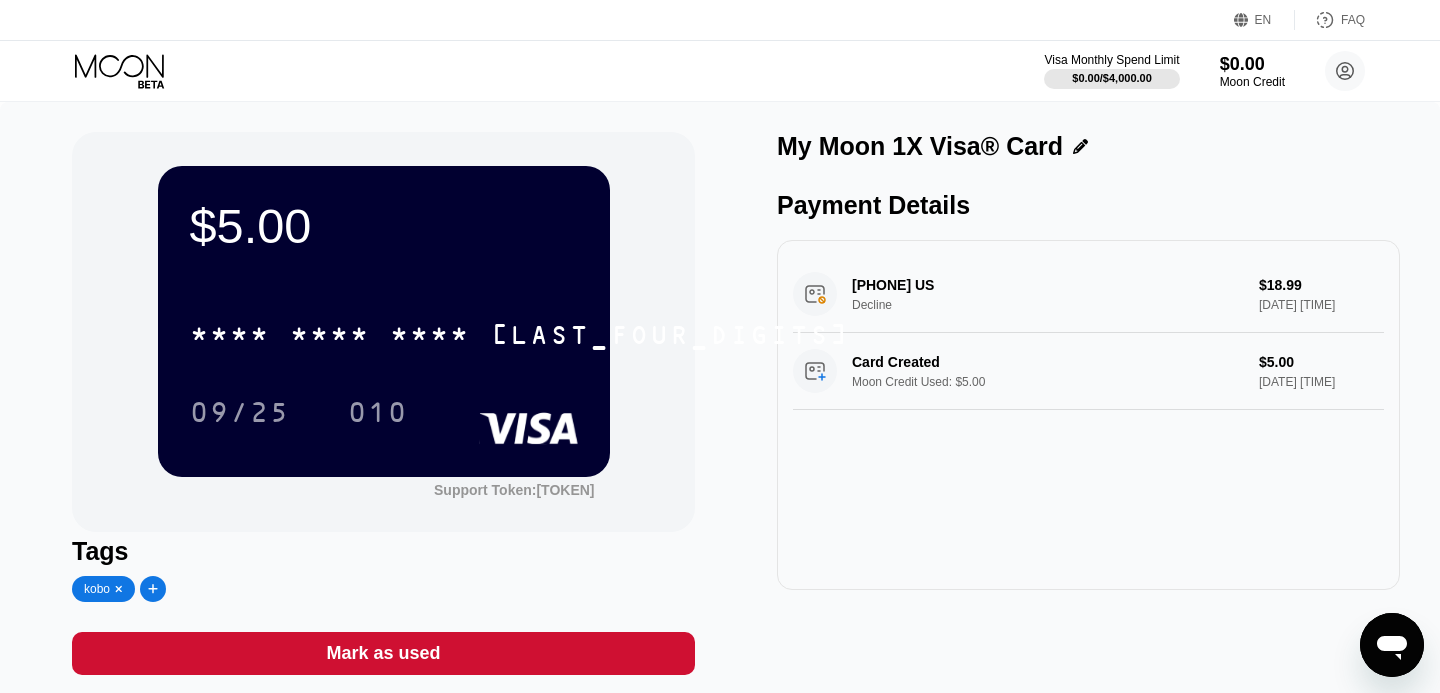 click 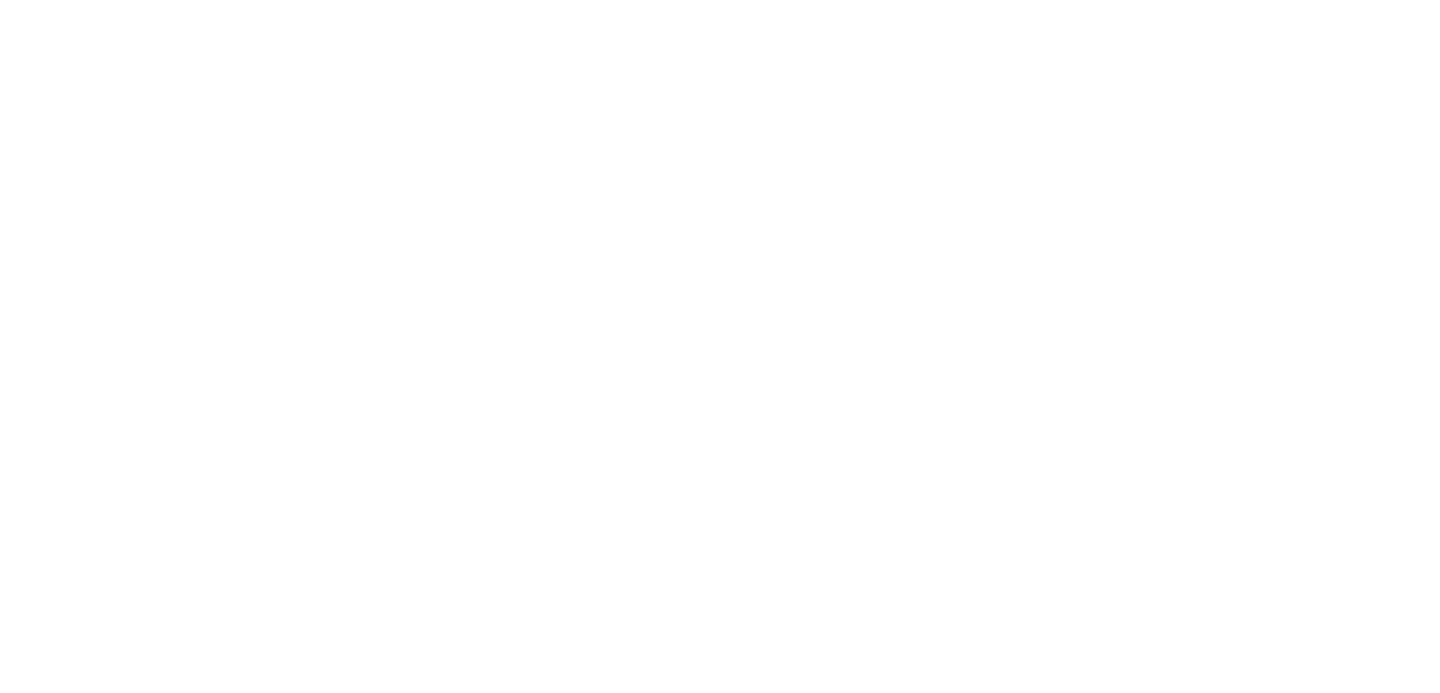 scroll, scrollTop: 0, scrollLeft: 0, axis: both 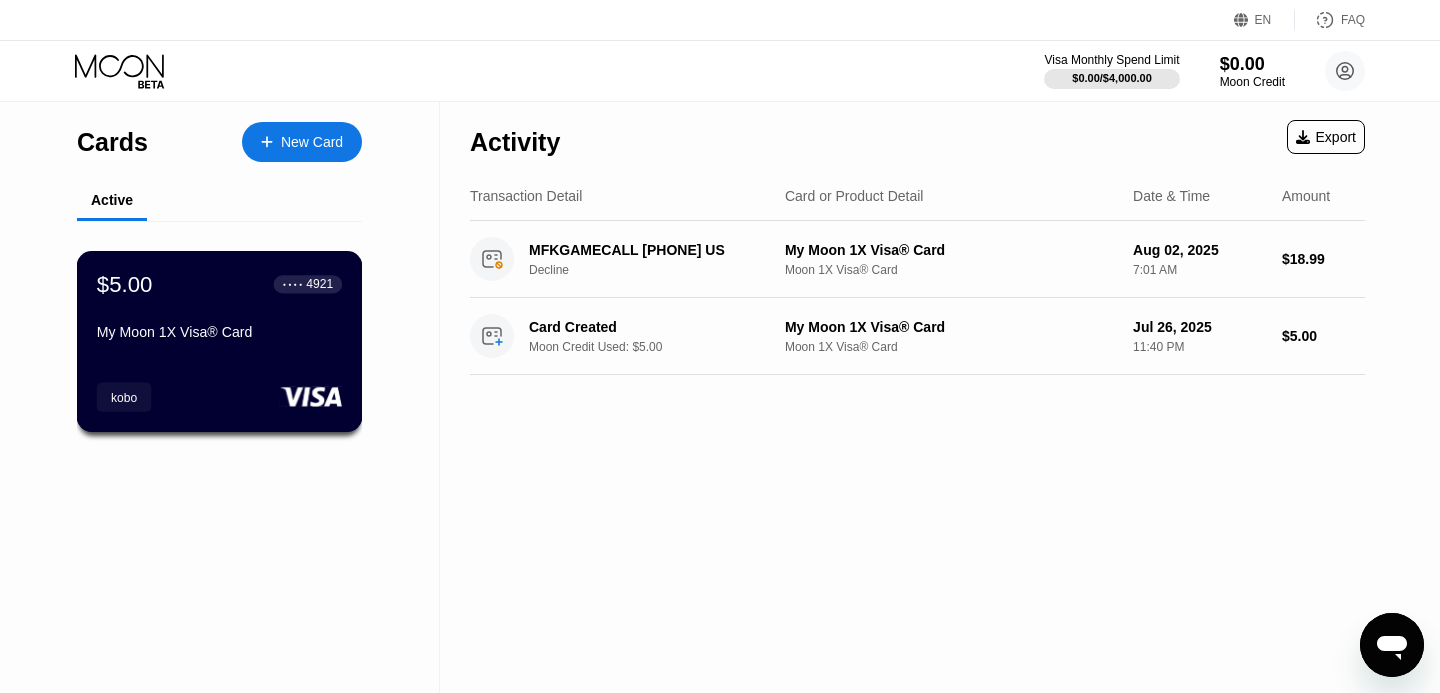 click on "kobo" at bounding box center [219, 396] 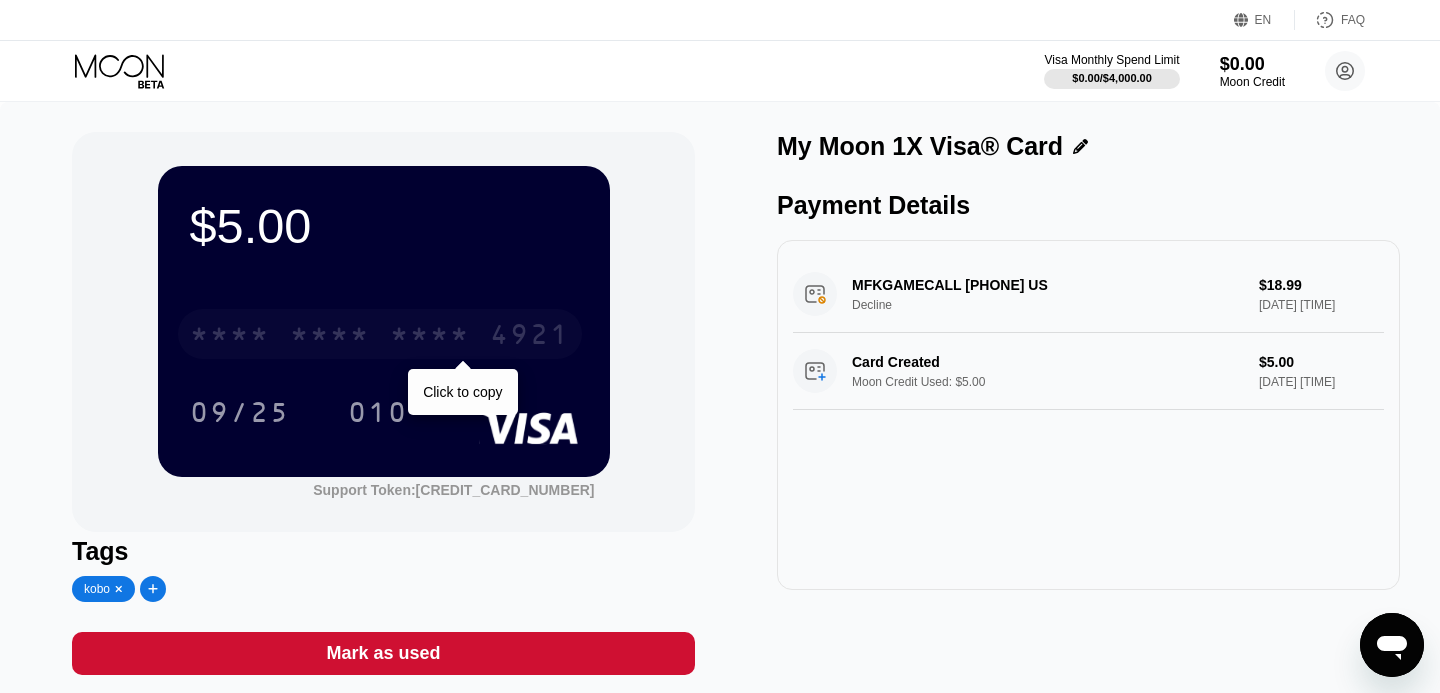 click on "* * * * * * * * * * * * [LAST_FOUR_DIGITS]" at bounding box center (380, 334) 